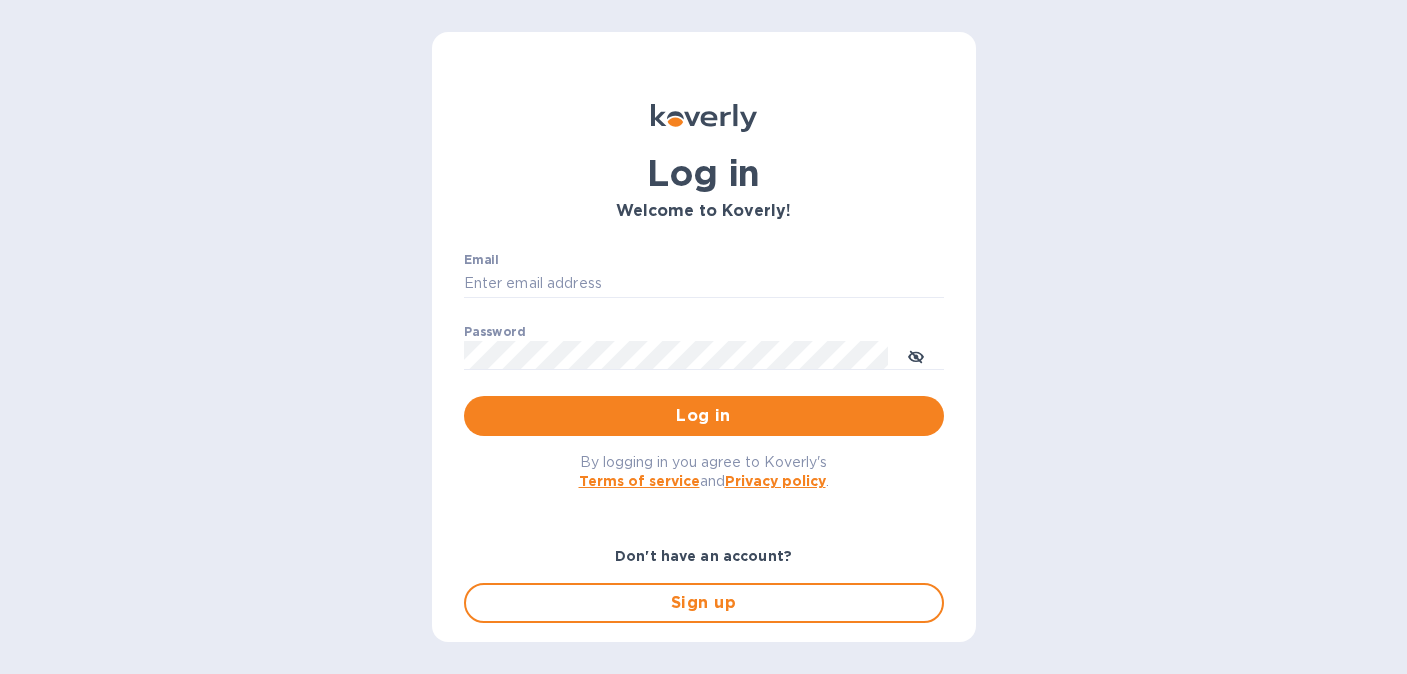 scroll, scrollTop: 0, scrollLeft: 0, axis: both 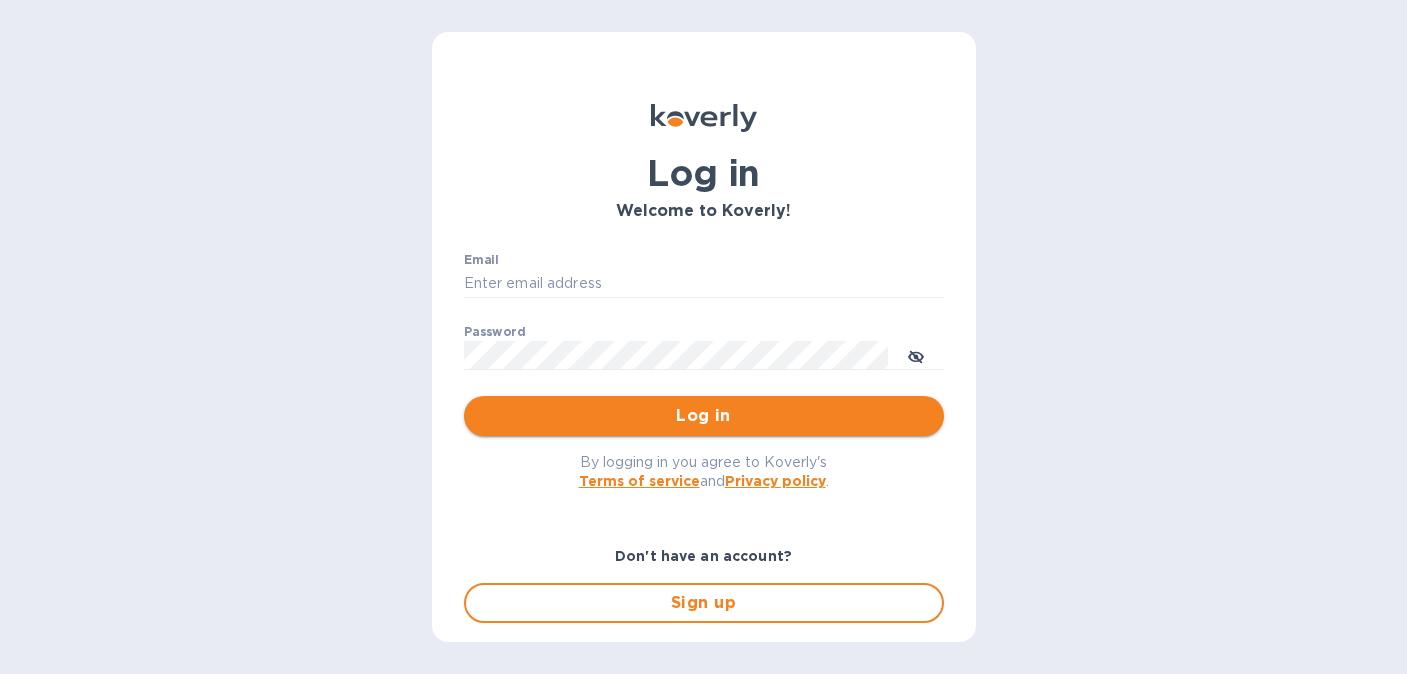 type on "[EMAIL]" 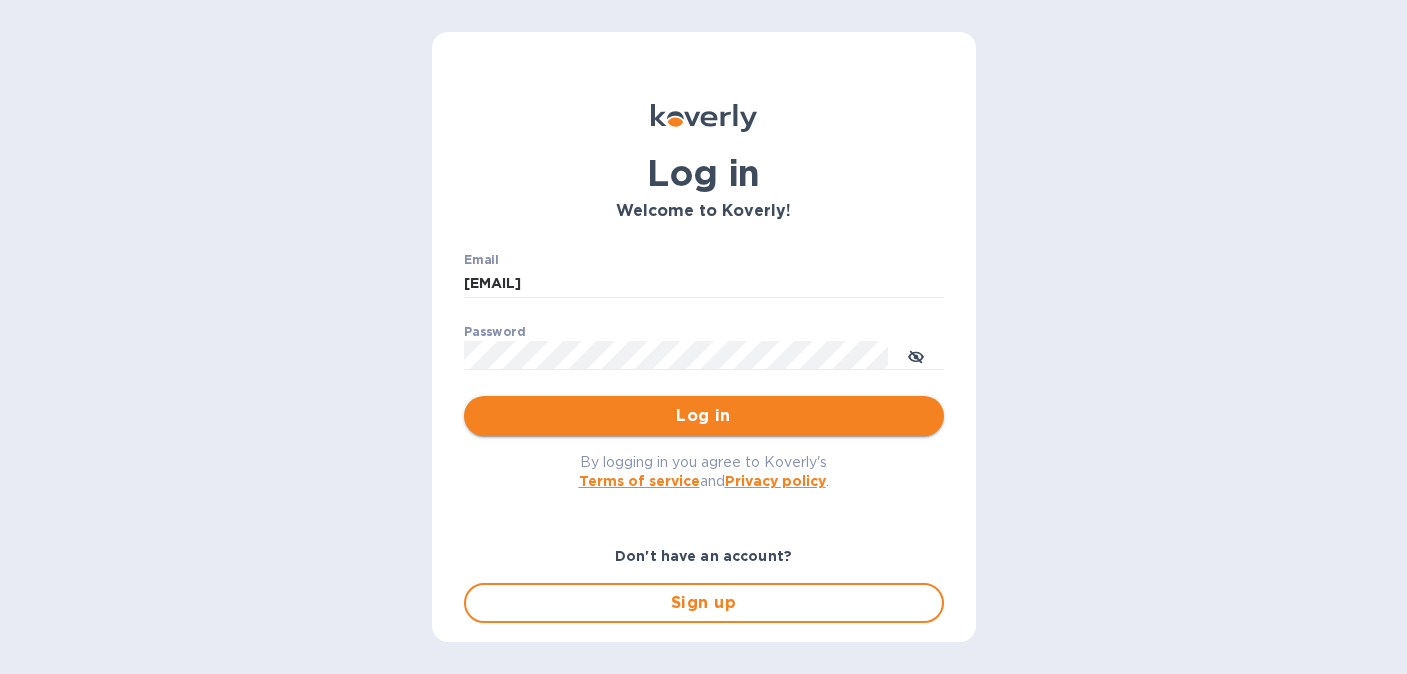 click on "Log in" at bounding box center (704, 416) 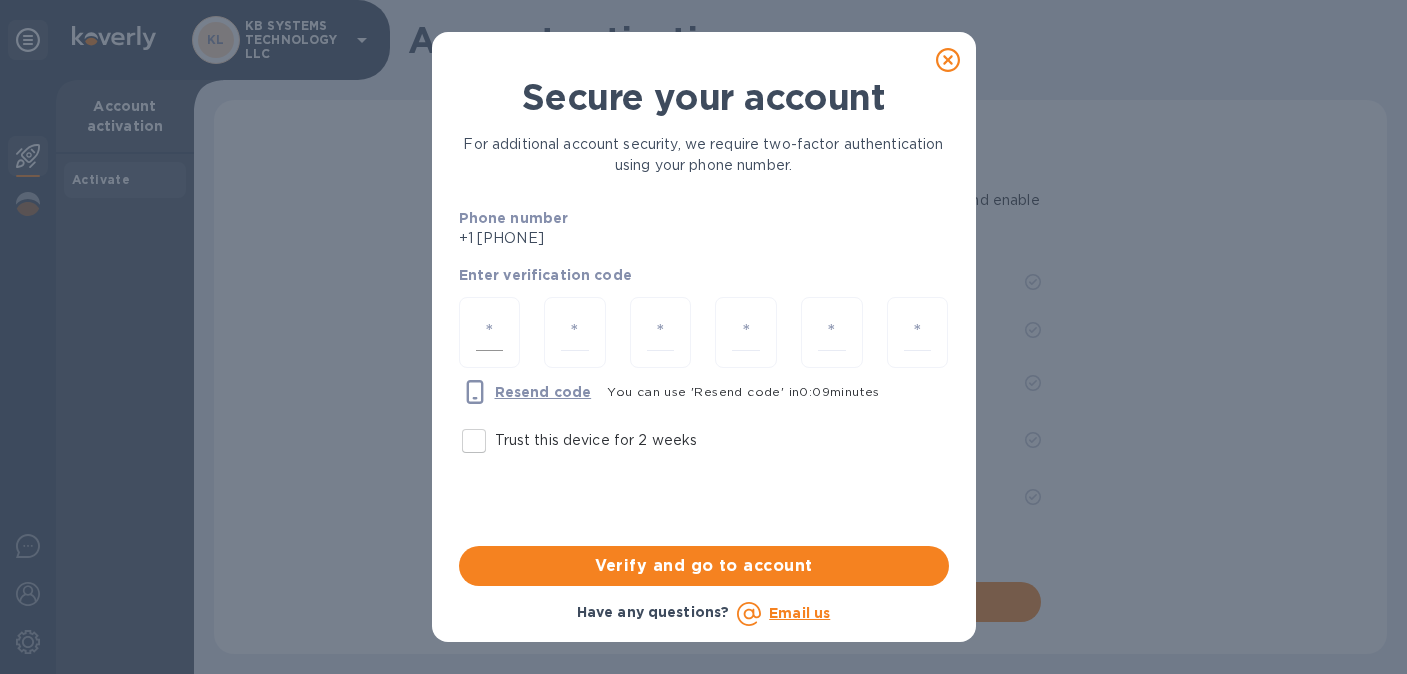 click at bounding box center (490, 332) 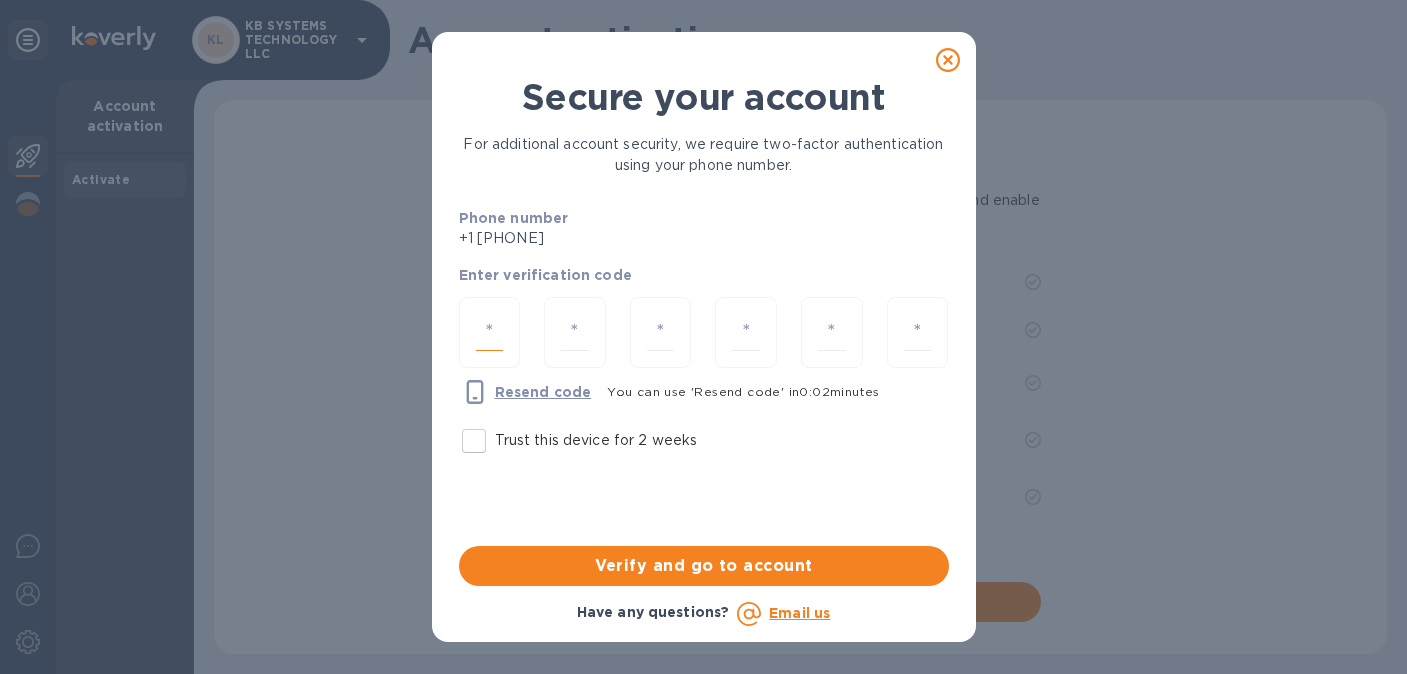 type on "6" 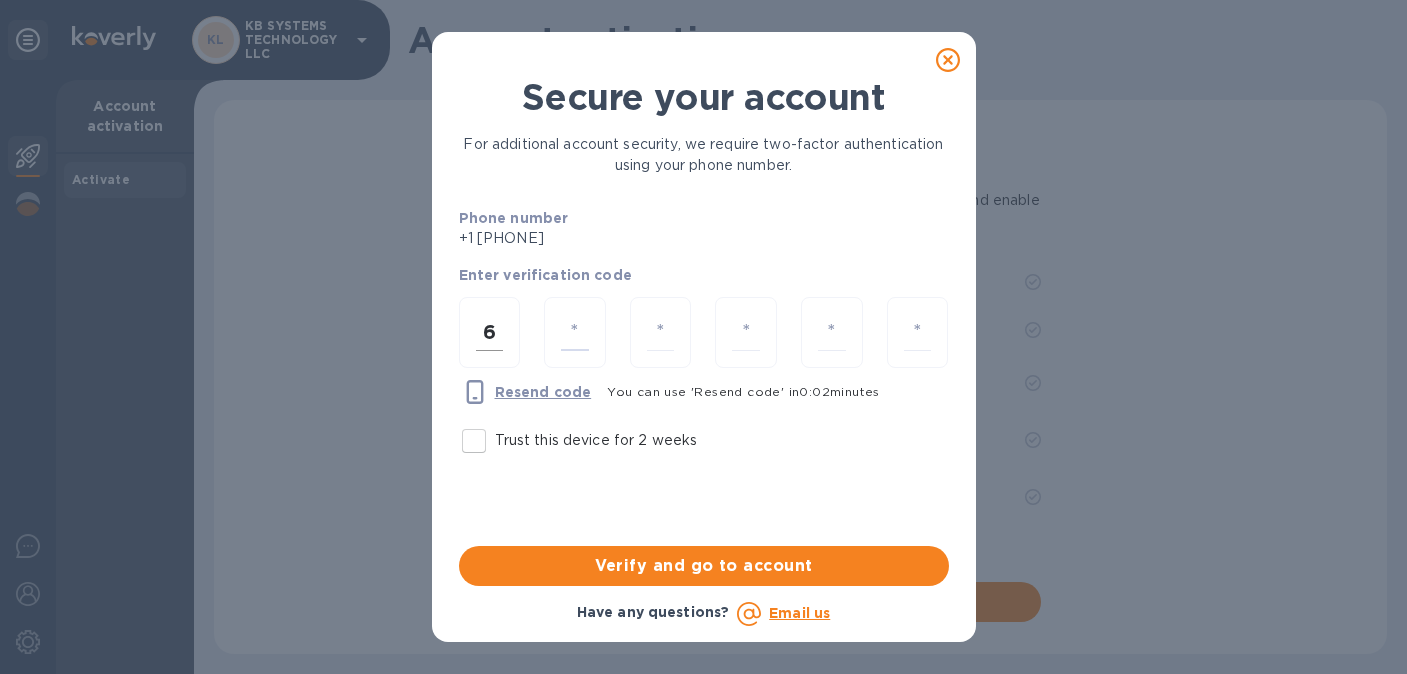 type on "8" 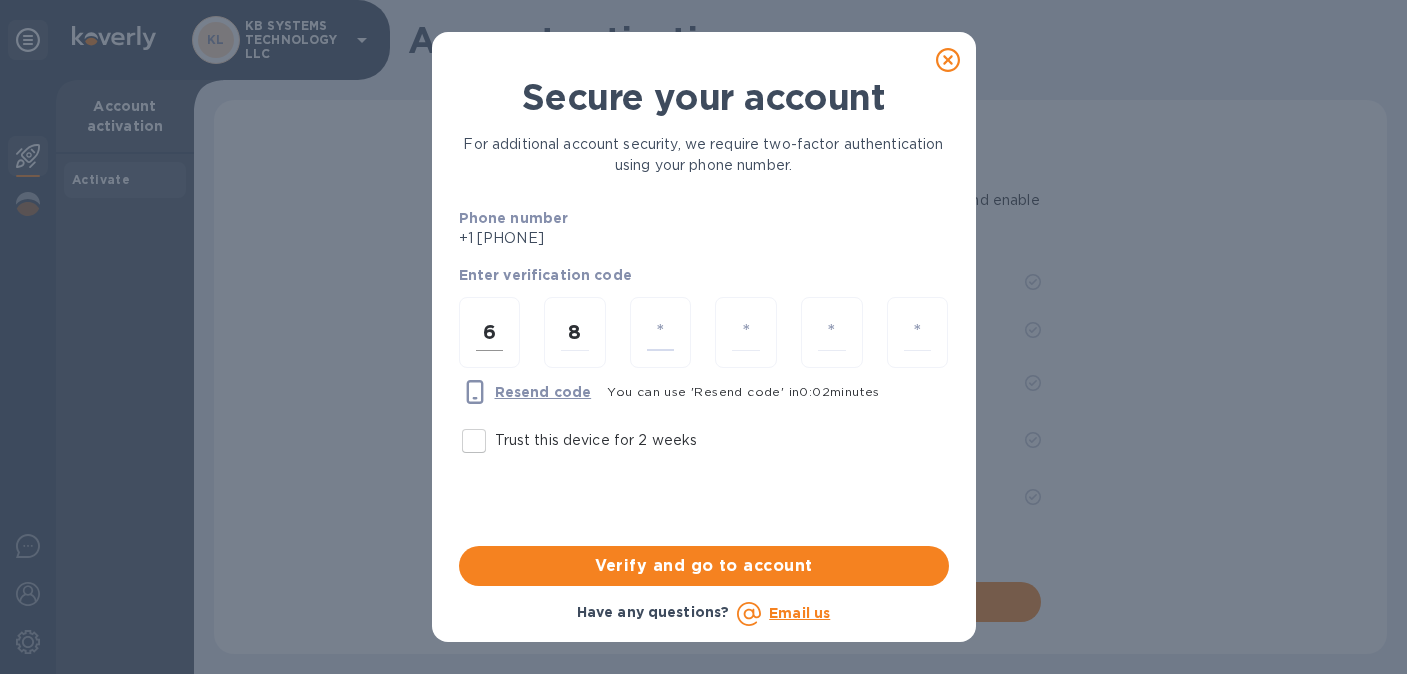 type on "6" 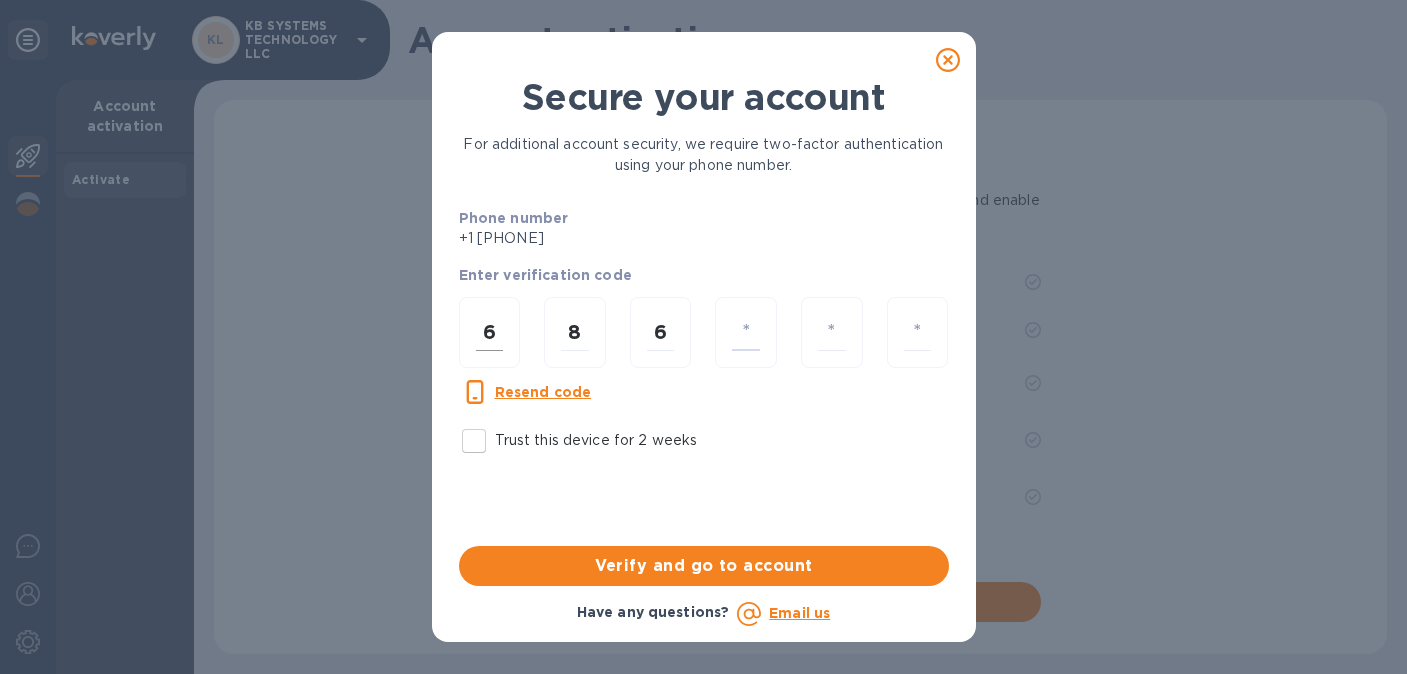 type on "6" 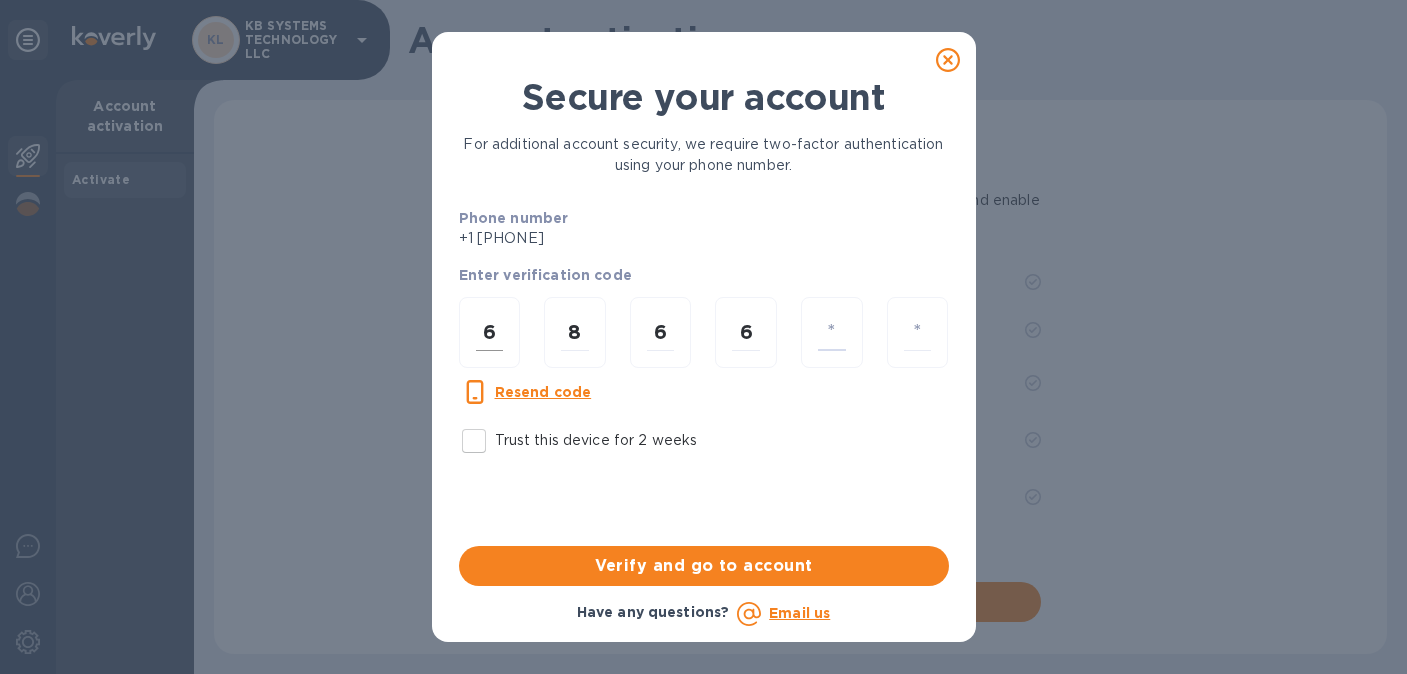 type on "9" 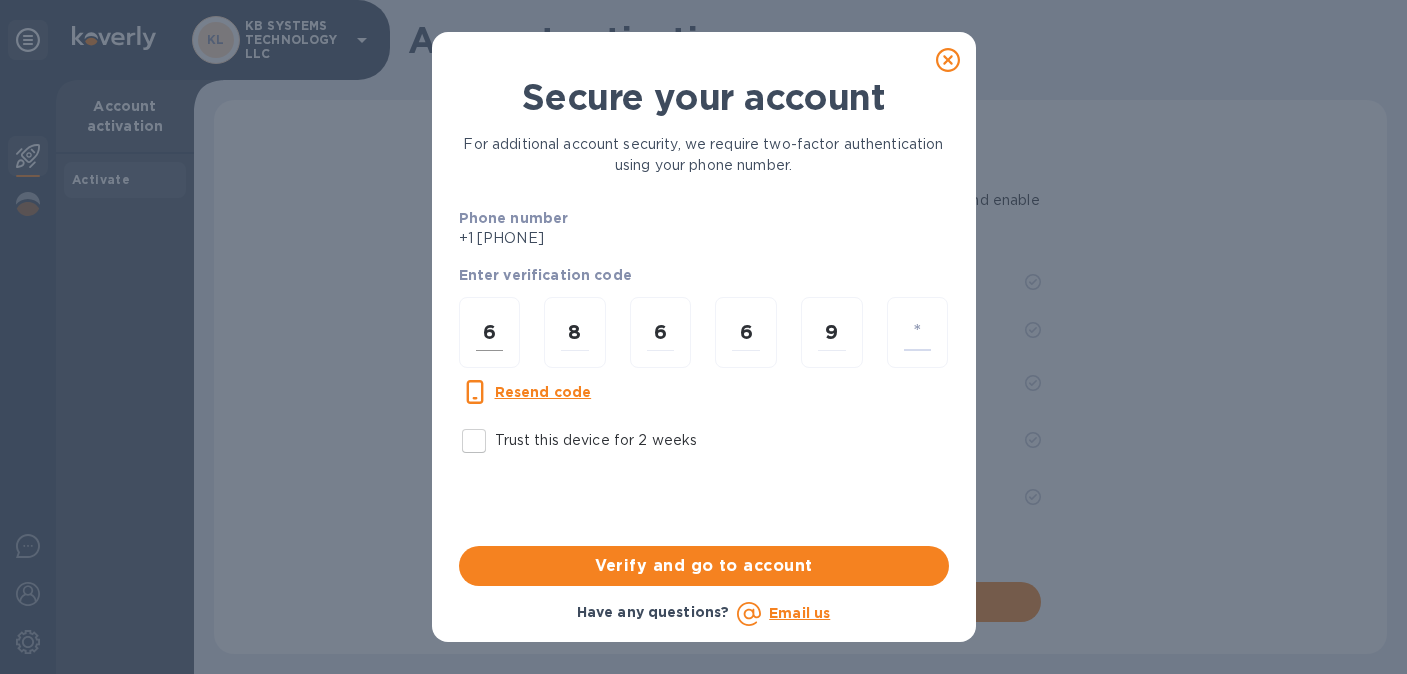 type on "3" 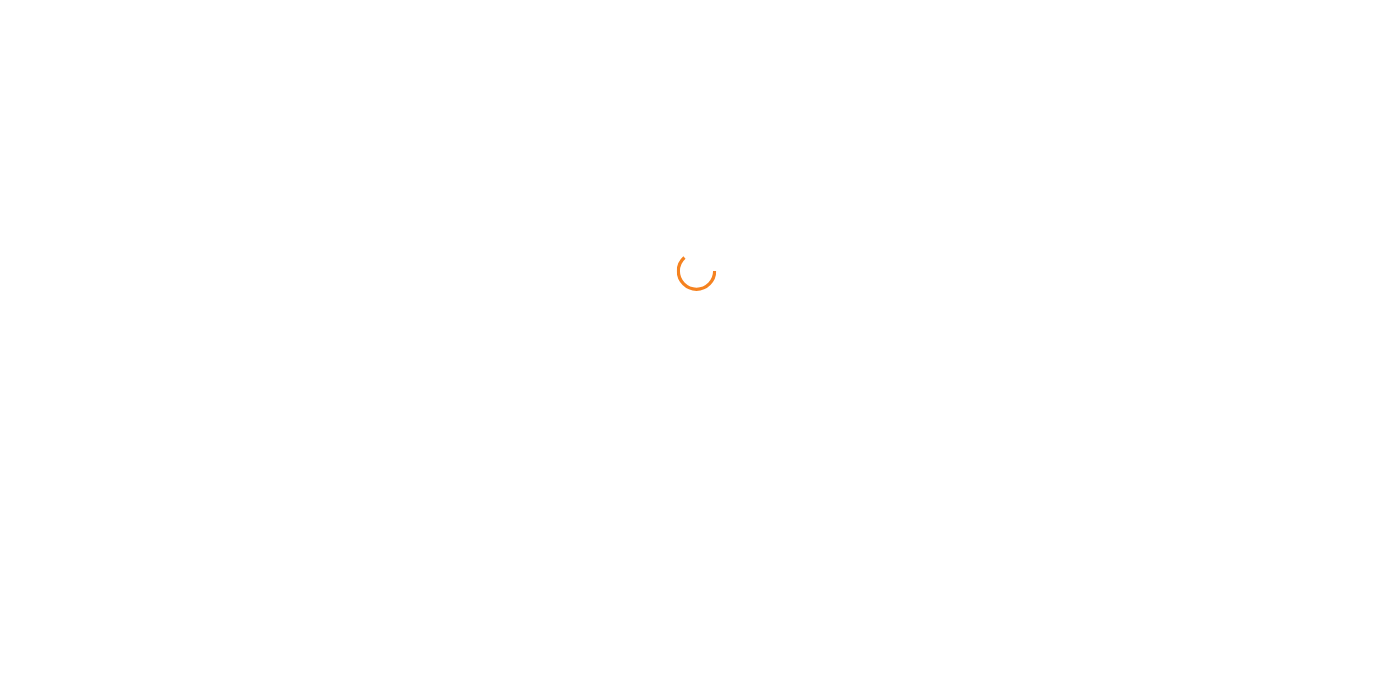 scroll, scrollTop: 0, scrollLeft: 0, axis: both 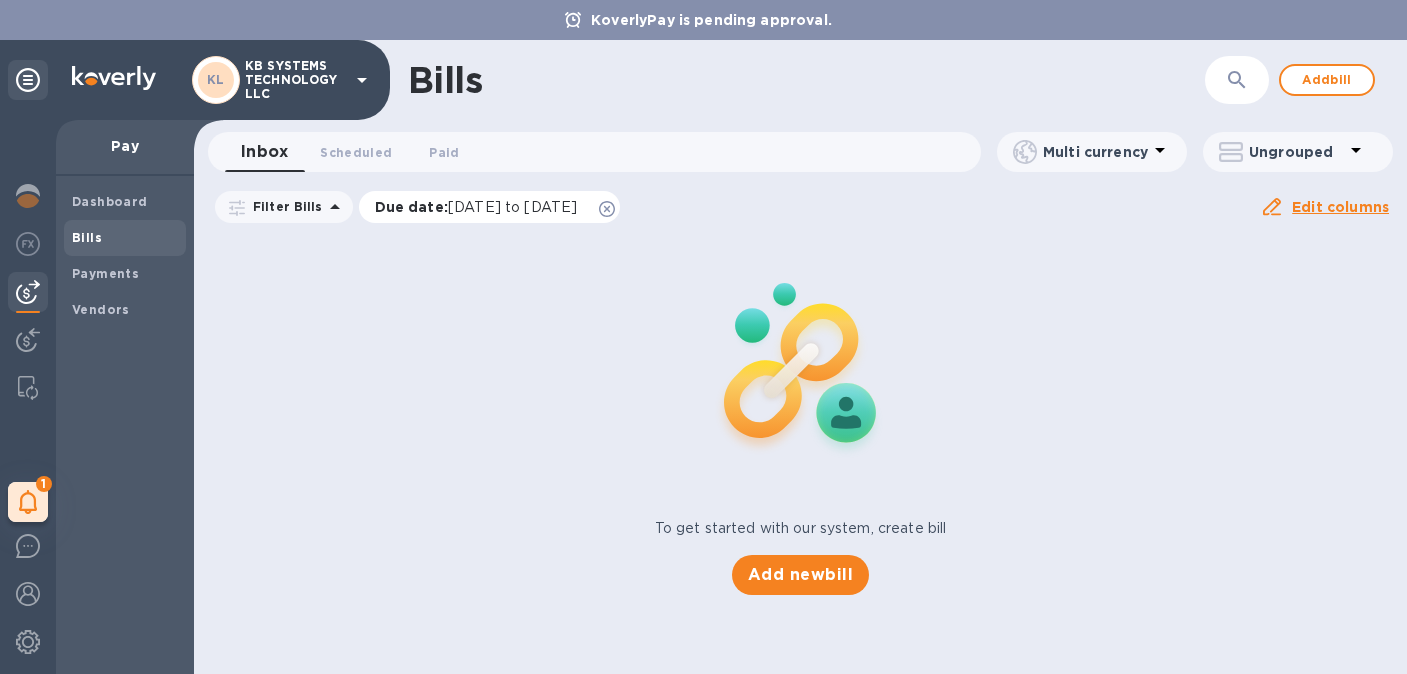 click on "[DATE] to [DATE]" at bounding box center [512, 207] 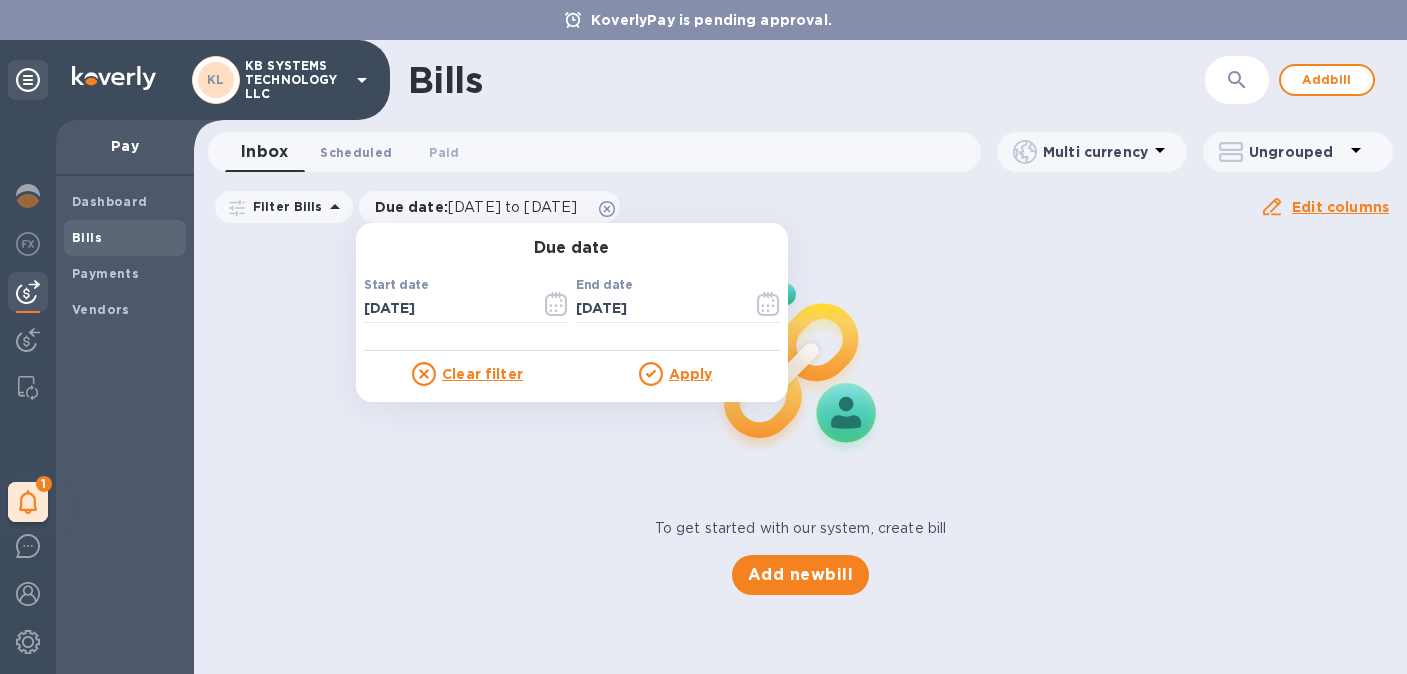 click on "Scheduled 0" at bounding box center [356, 152] 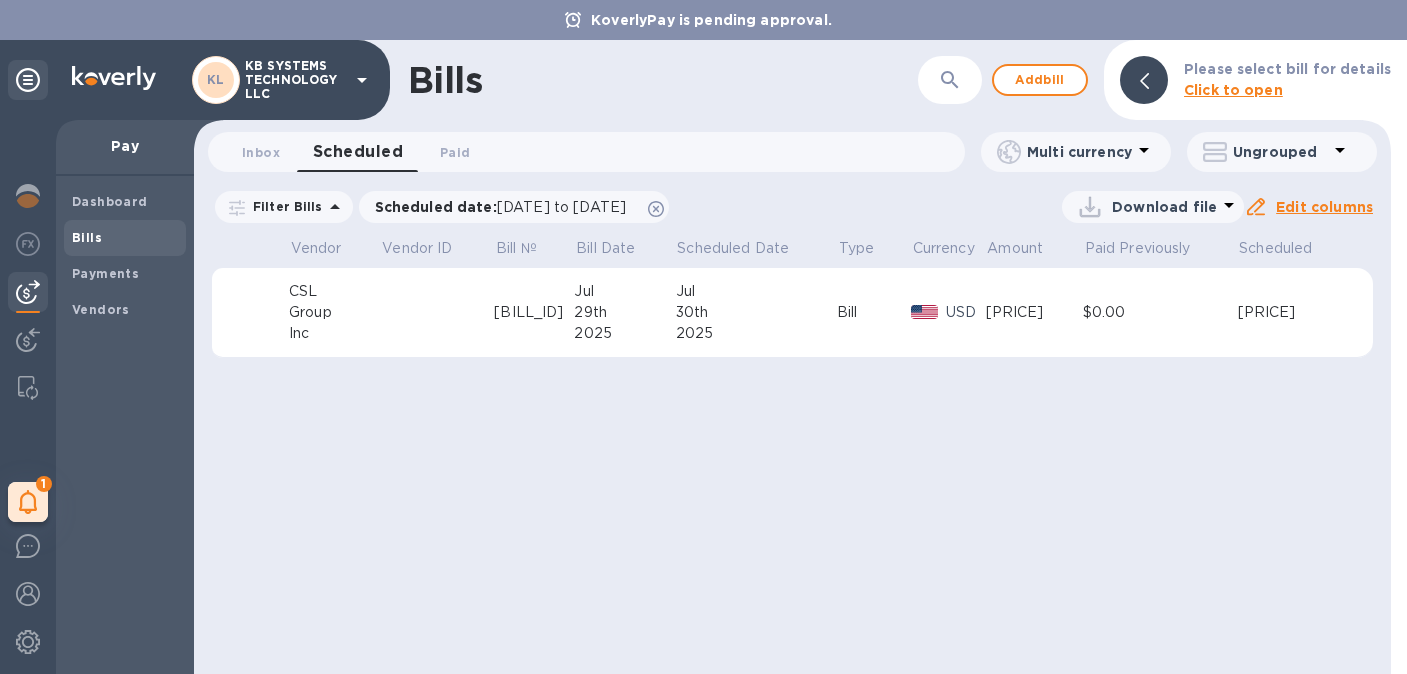 click on "30th" at bounding box center [756, 312] 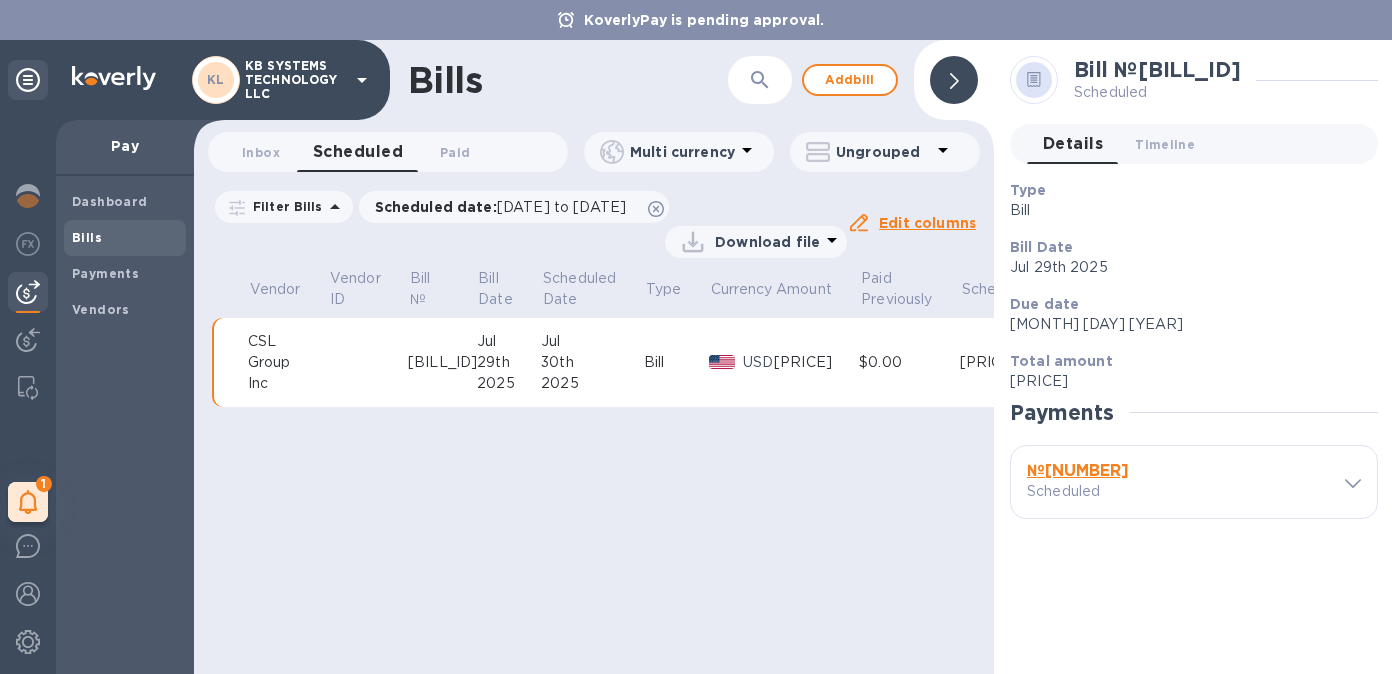 click 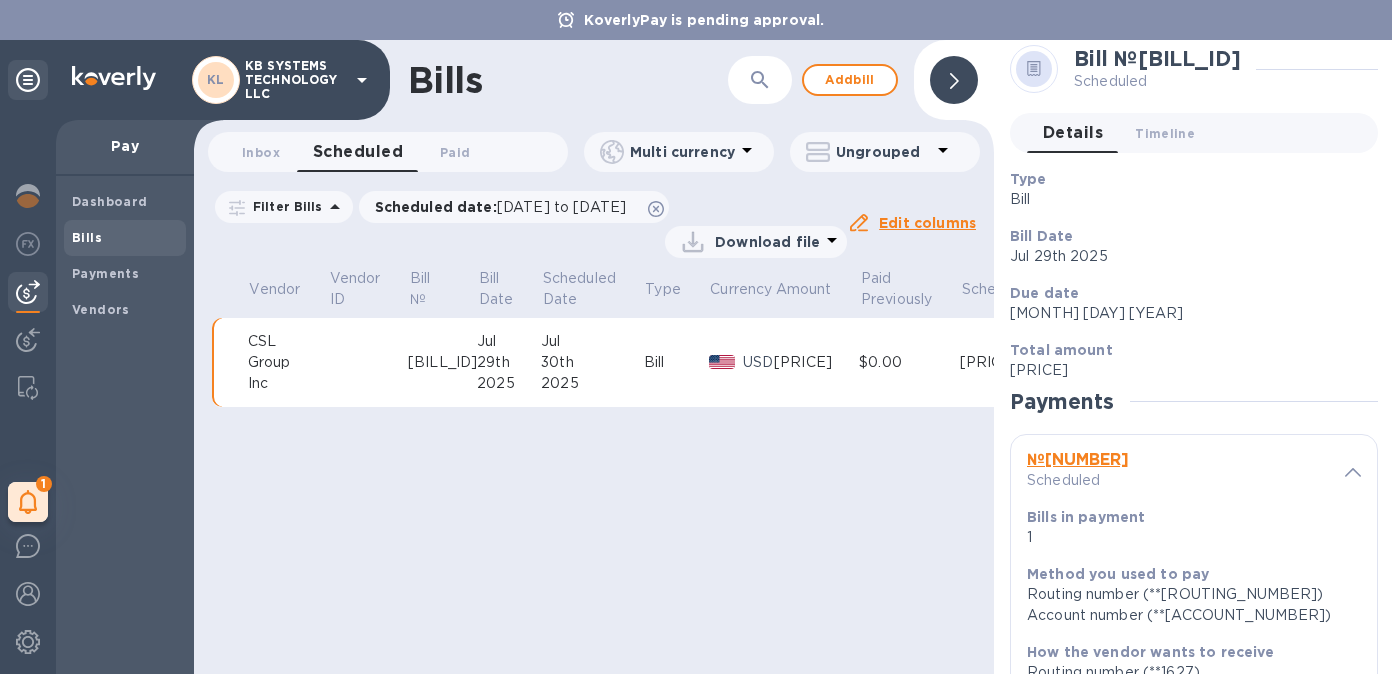 scroll, scrollTop: 0, scrollLeft: 0, axis: both 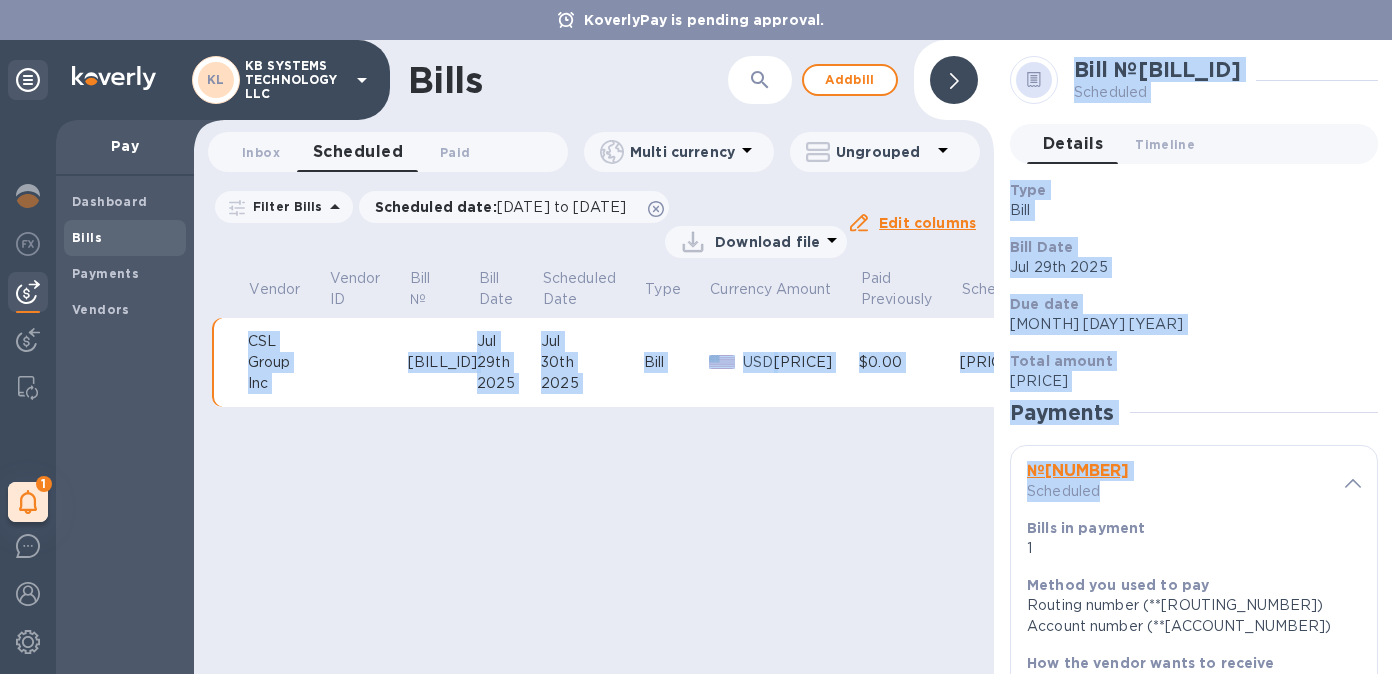drag, startPoint x: 823, startPoint y: 496, endPoint x: 1187, endPoint y: 512, distance: 364.35147 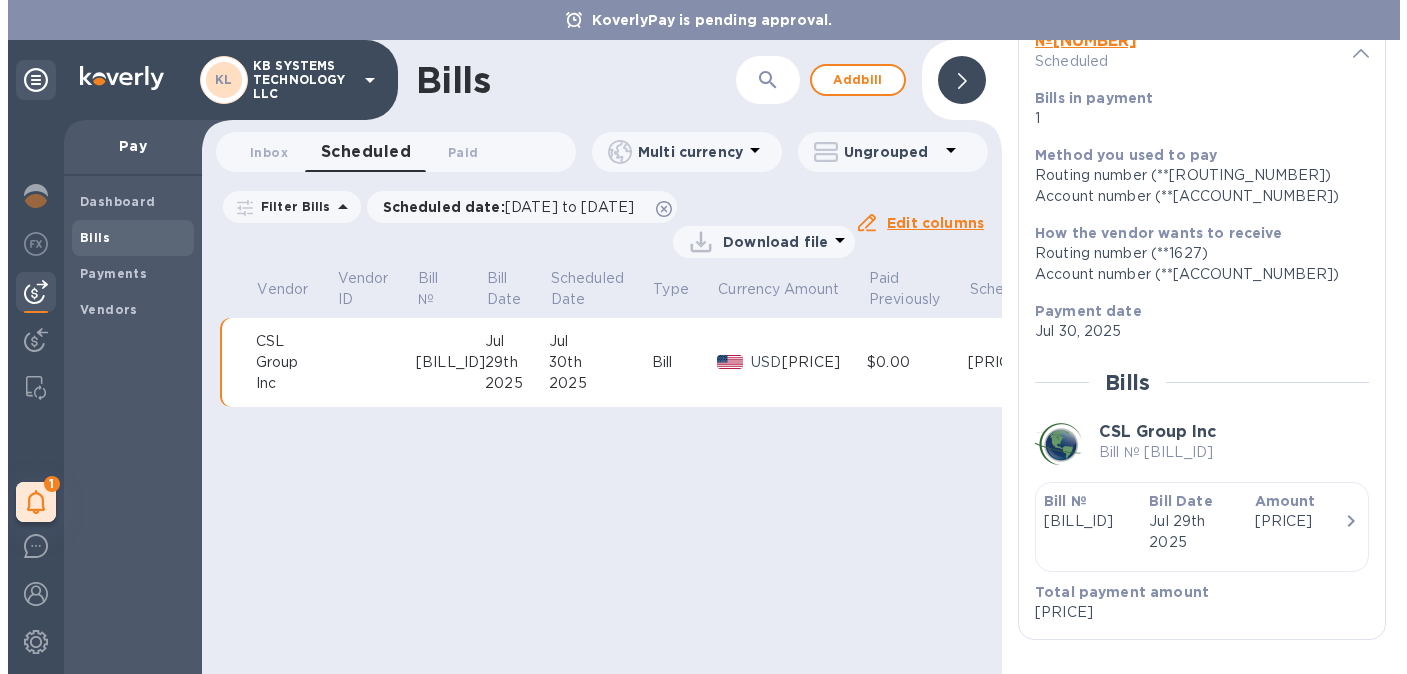 scroll, scrollTop: 436, scrollLeft: 0, axis: vertical 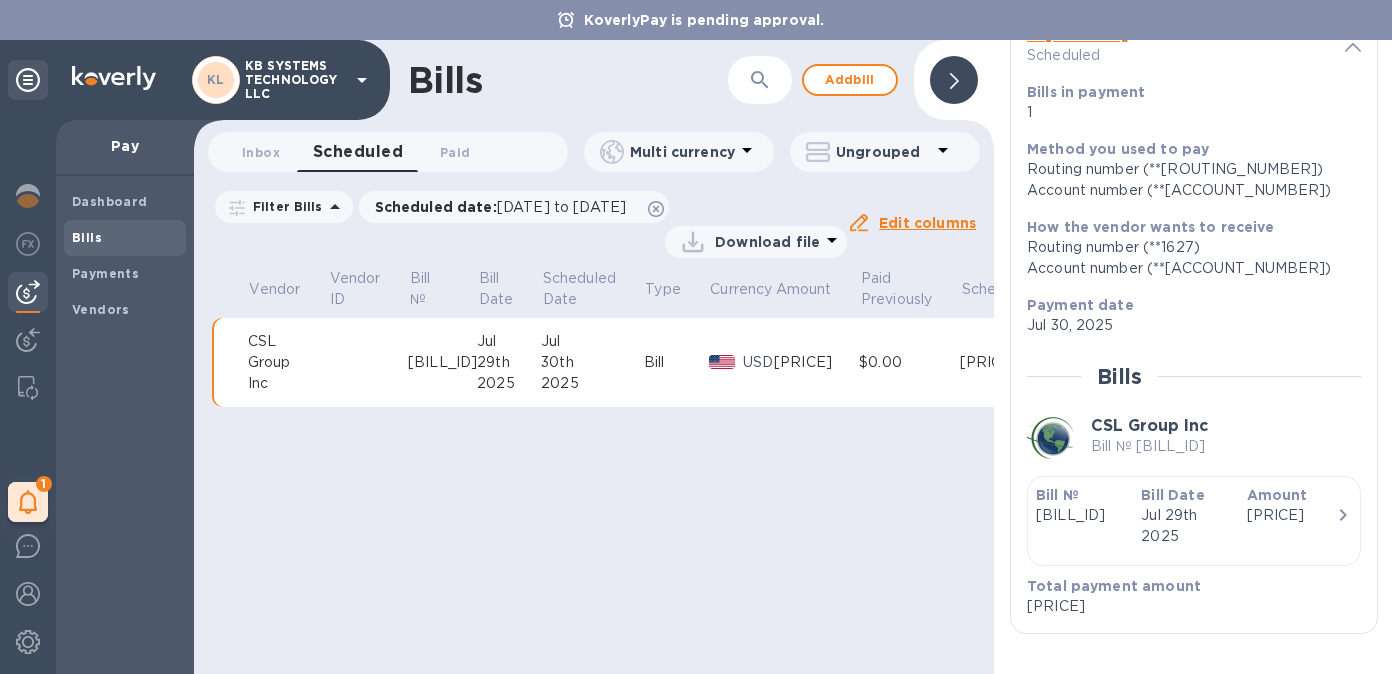 click 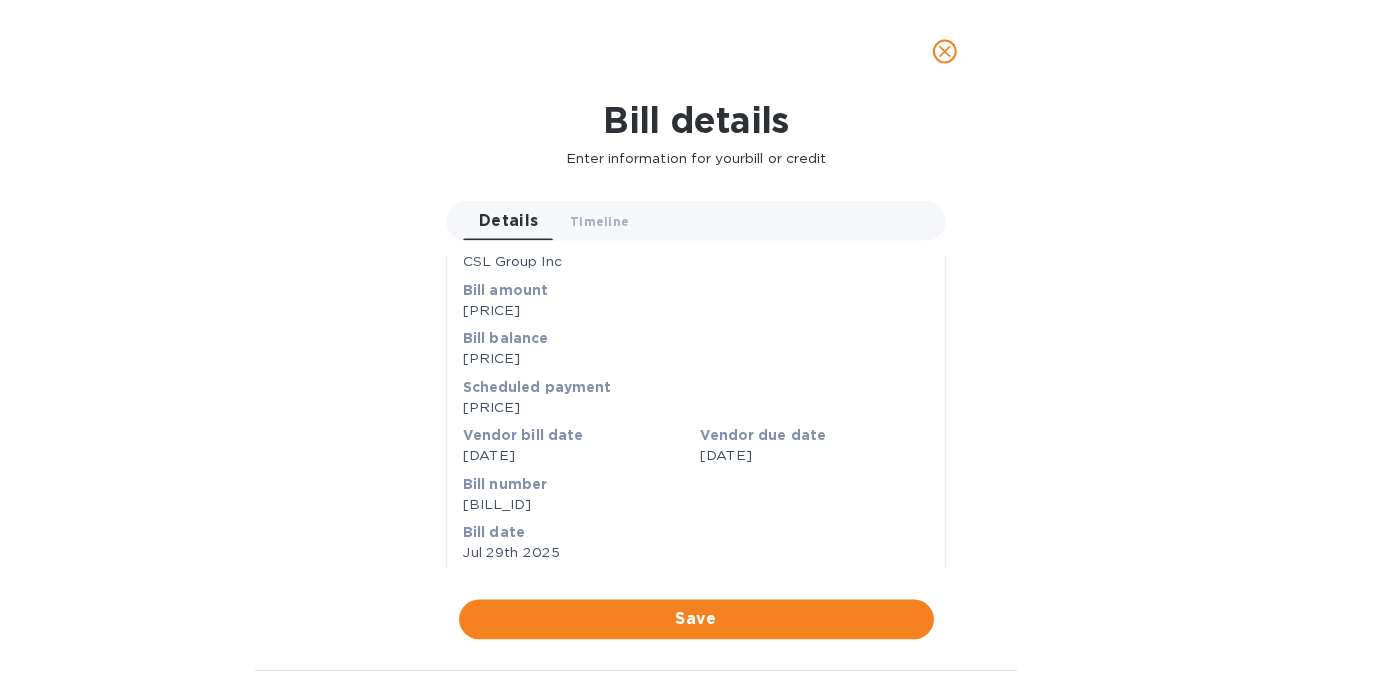 scroll, scrollTop: 279, scrollLeft: 0, axis: vertical 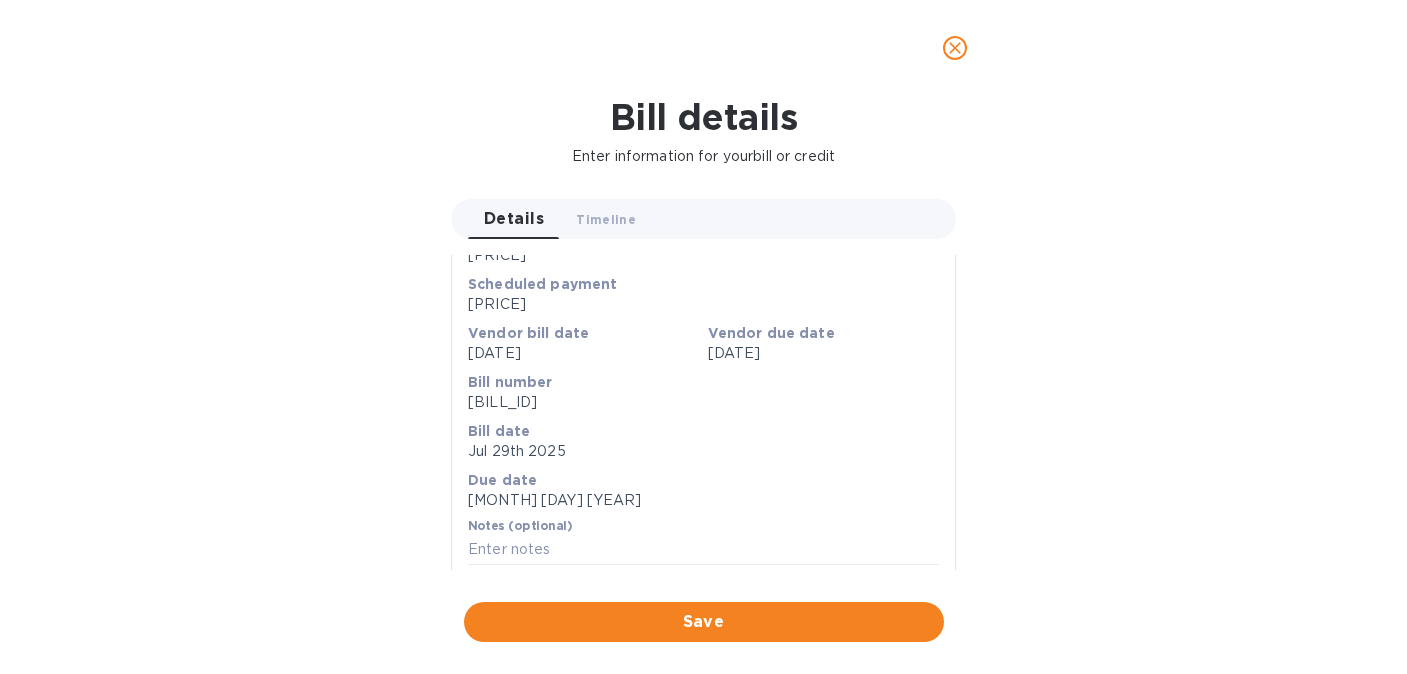 click 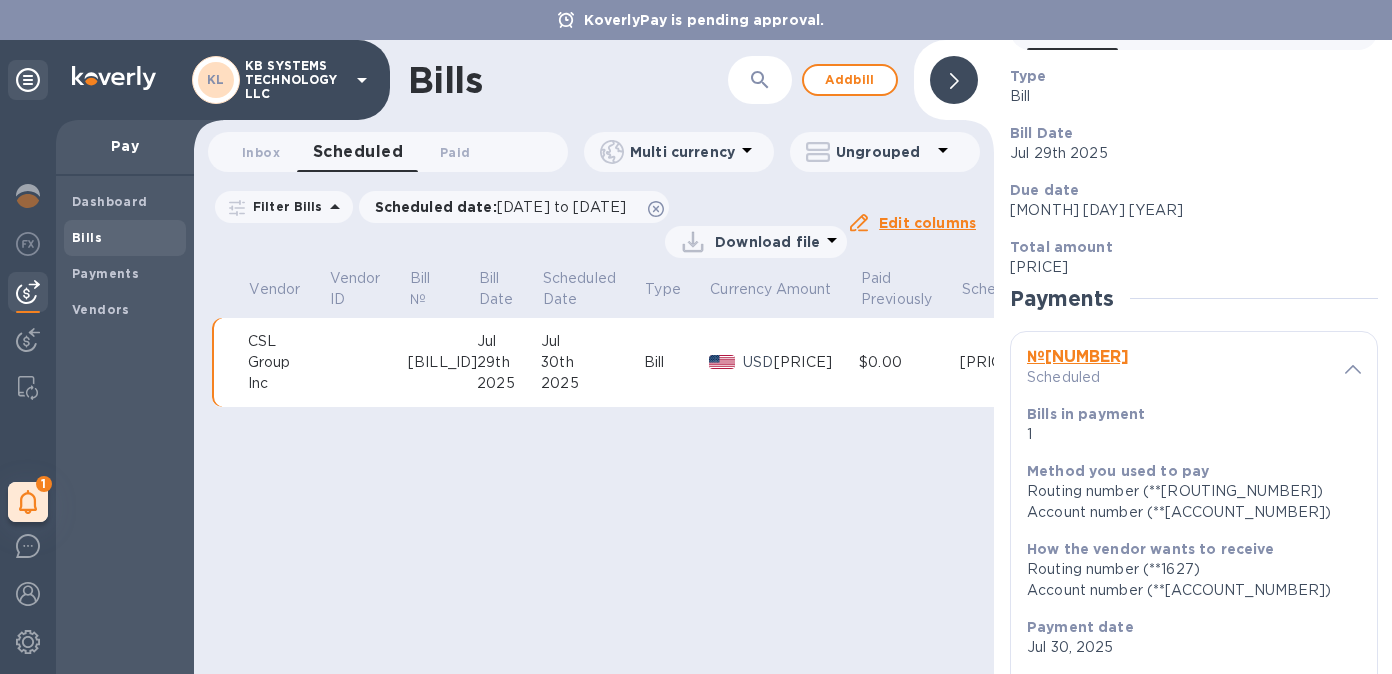 scroll, scrollTop: 0, scrollLeft: 0, axis: both 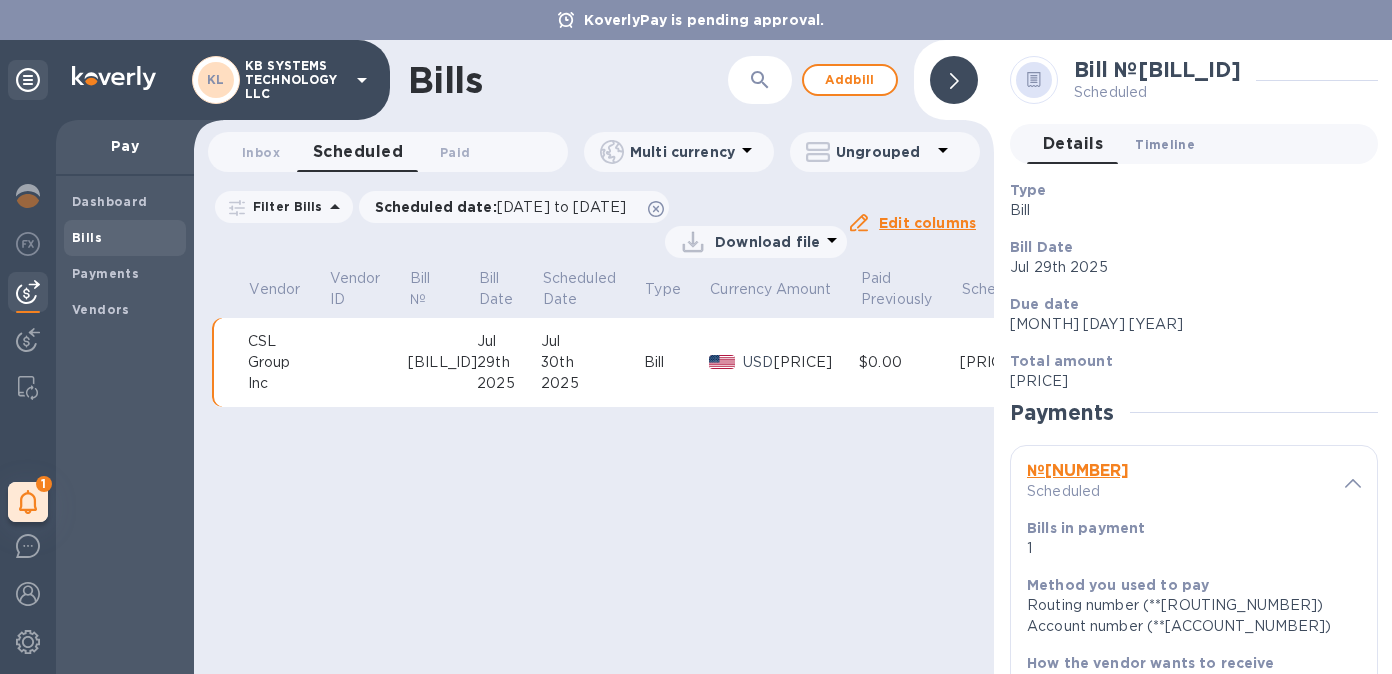 click on "Timeline 0" at bounding box center [1165, 144] 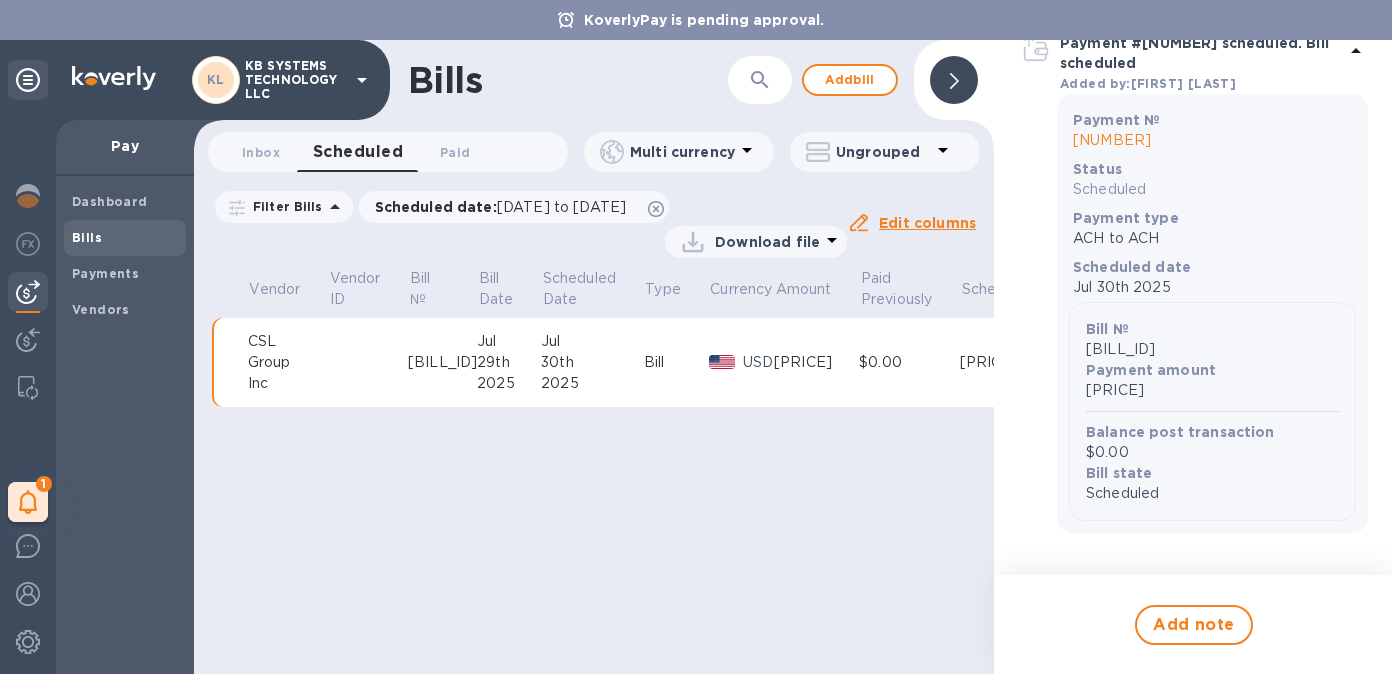 scroll, scrollTop: 548, scrollLeft: 0, axis: vertical 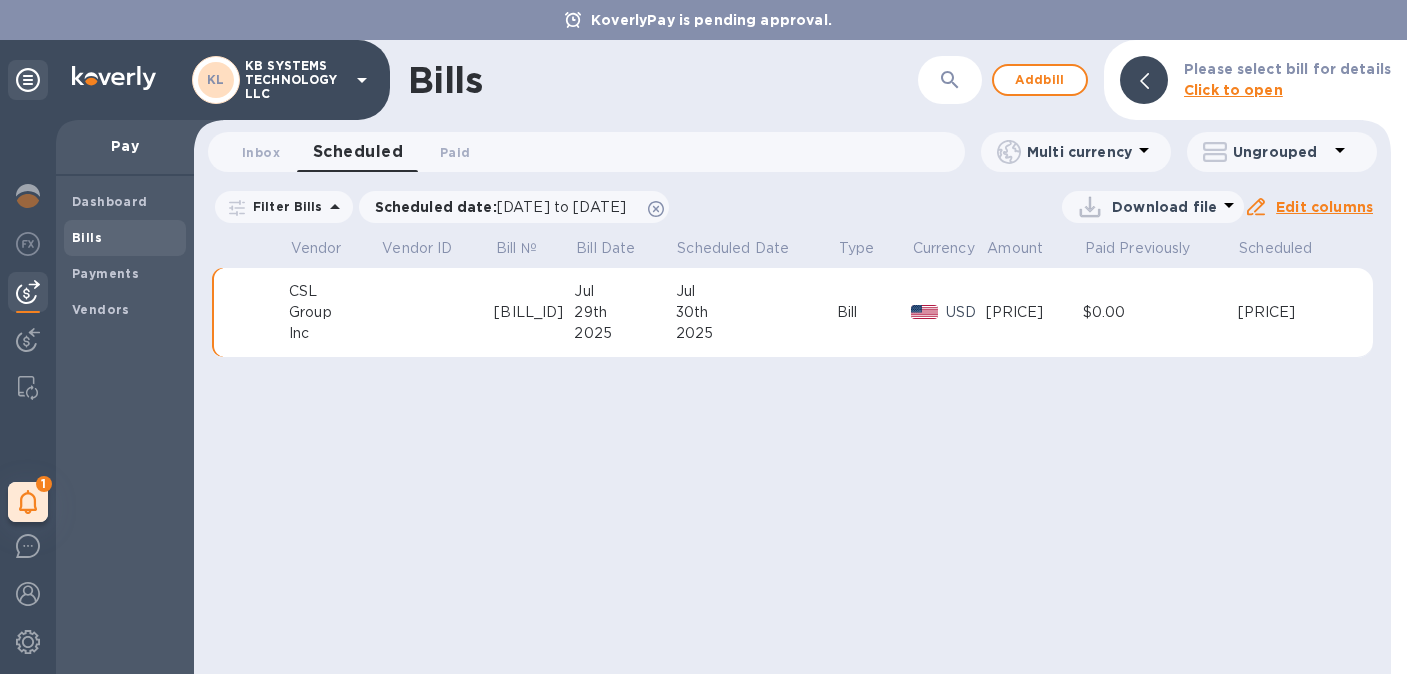click on "30th" at bounding box center [756, 312] 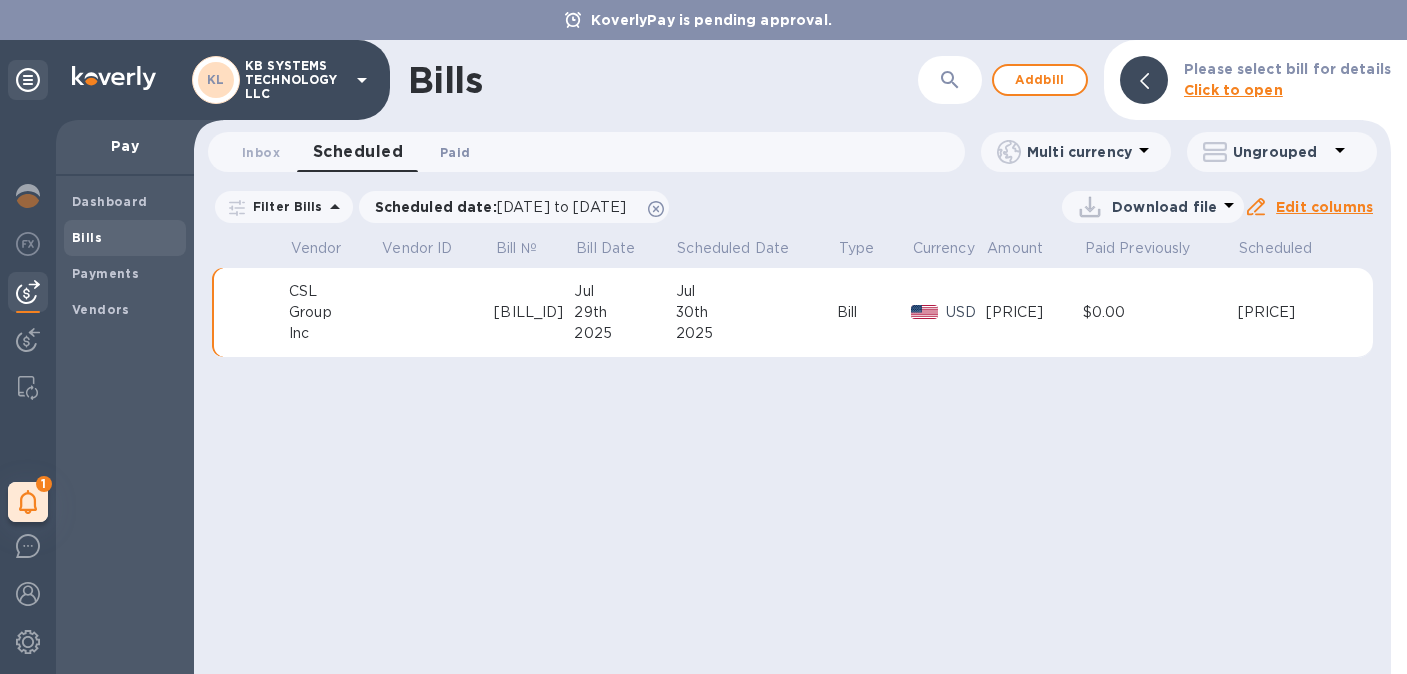 click on "Paid 0" at bounding box center (455, 152) 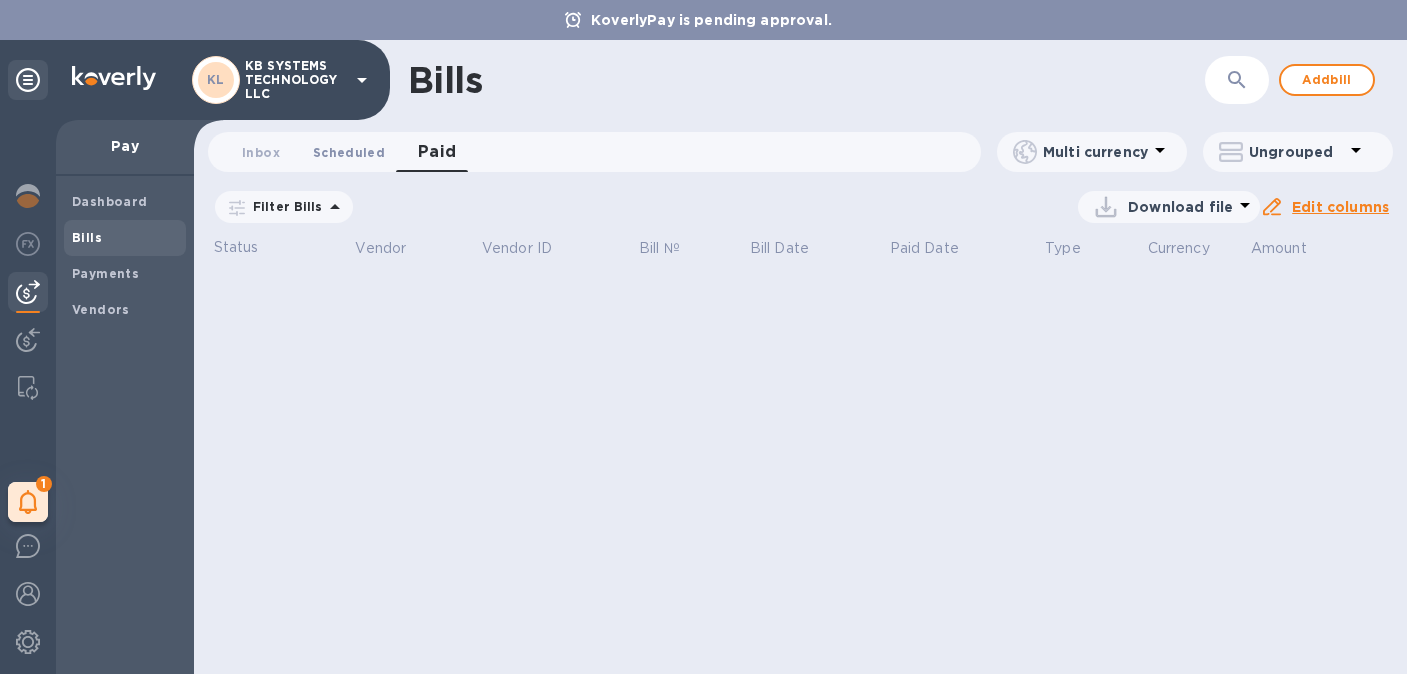 click on "Scheduled 0" at bounding box center (349, 152) 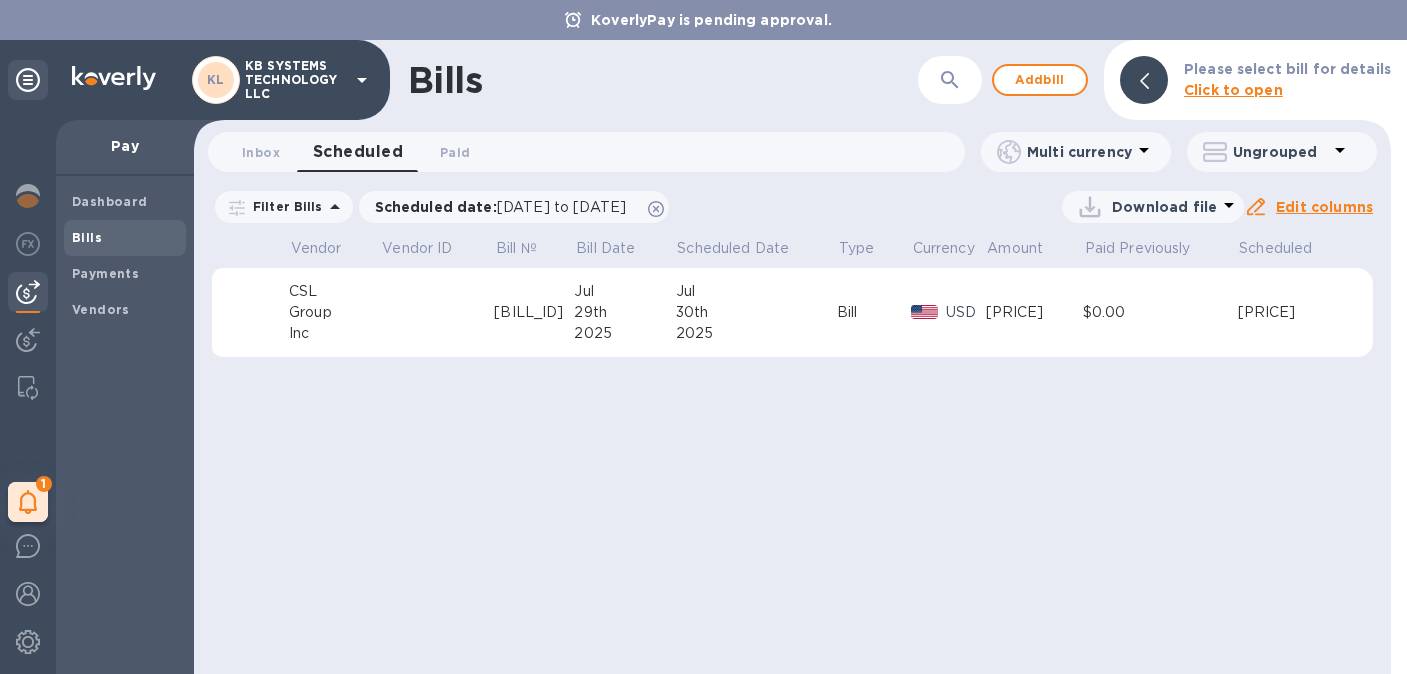 click on "CSL" at bounding box center [335, 291] 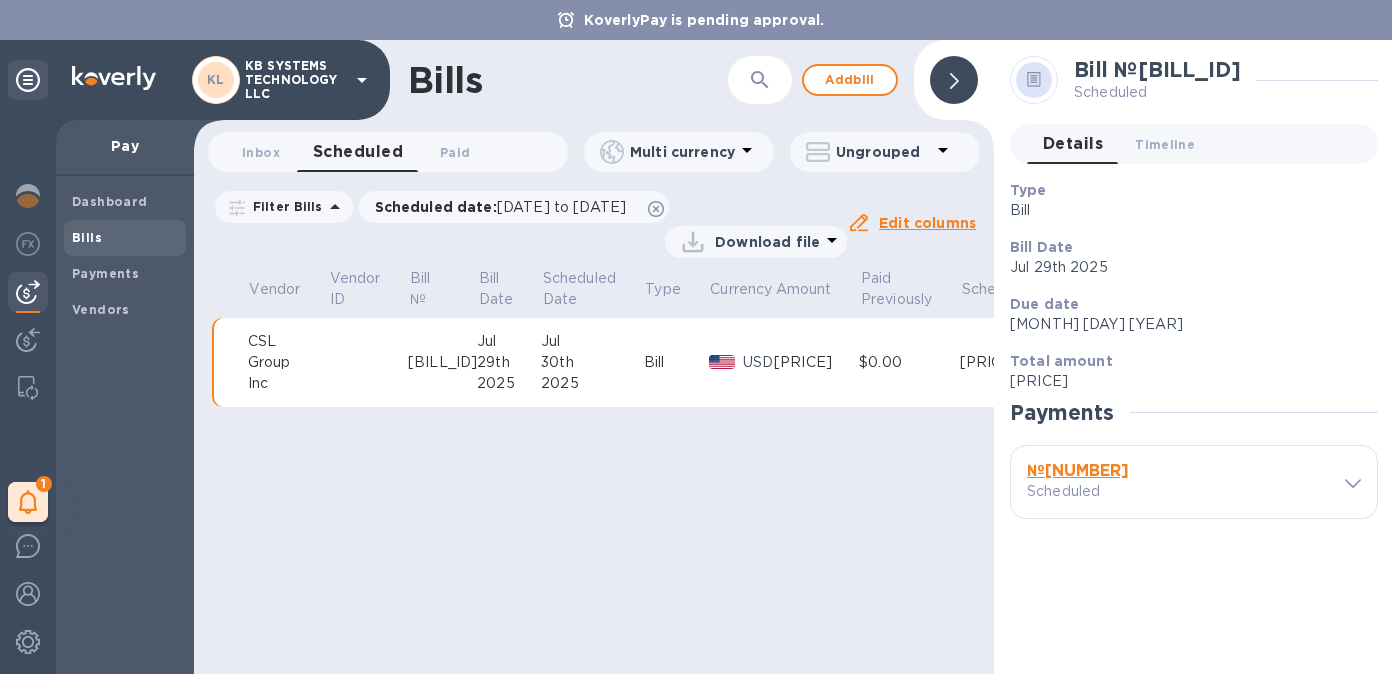 scroll, scrollTop: 15, scrollLeft: 0, axis: vertical 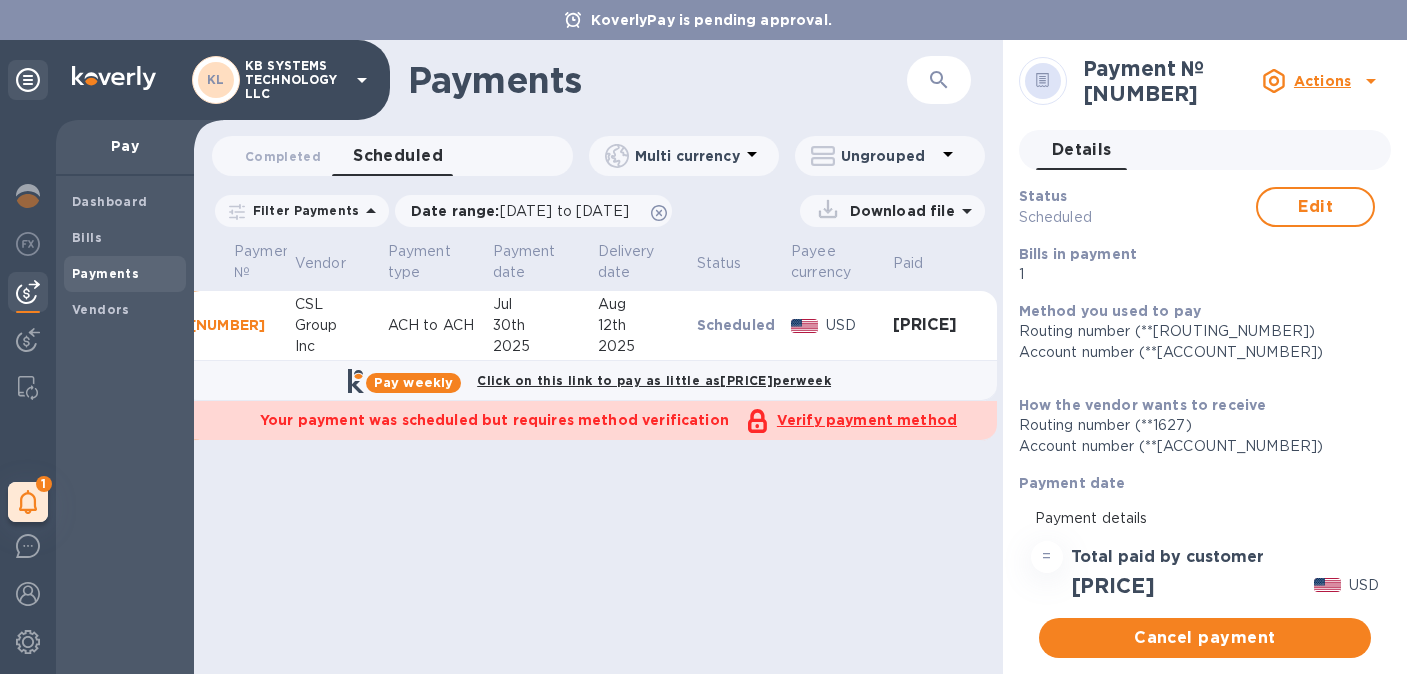 click on "Verify payment method" at bounding box center [867, 420] 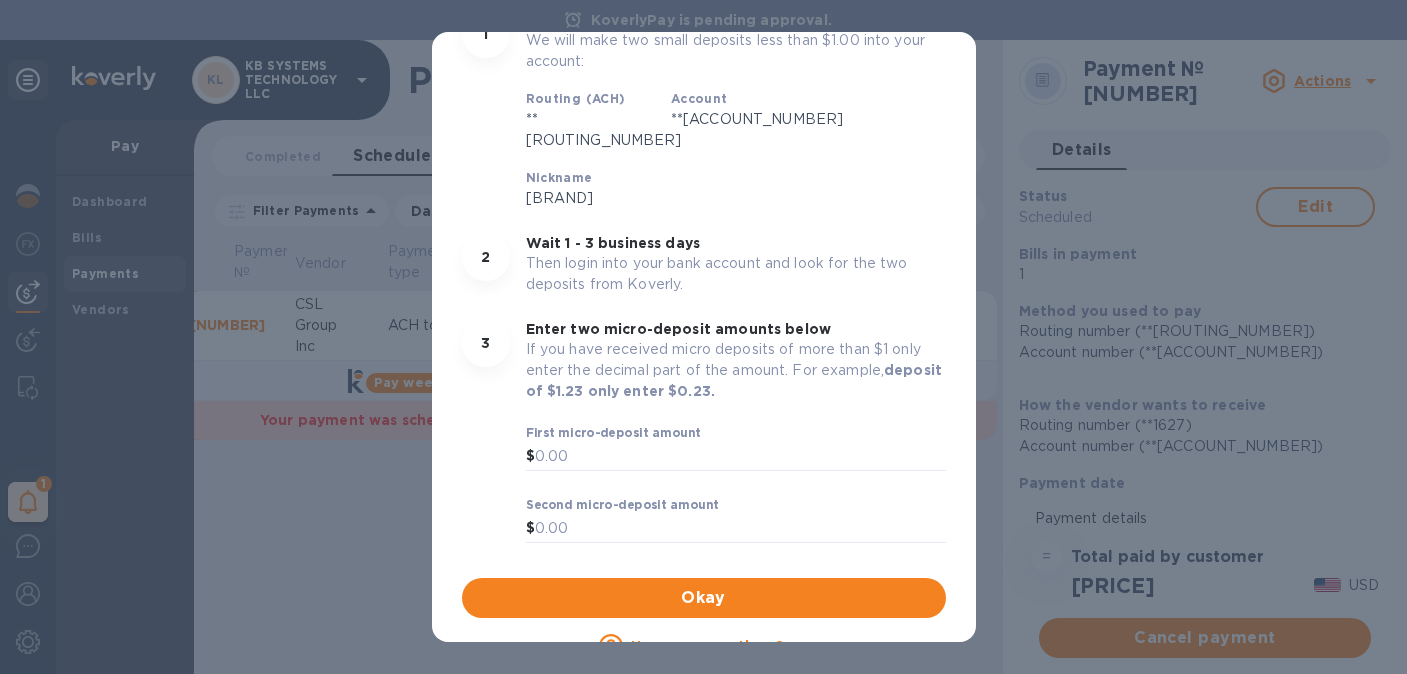 scroll, scrollTop: 314, scrollLeft: 0, axis: vertical 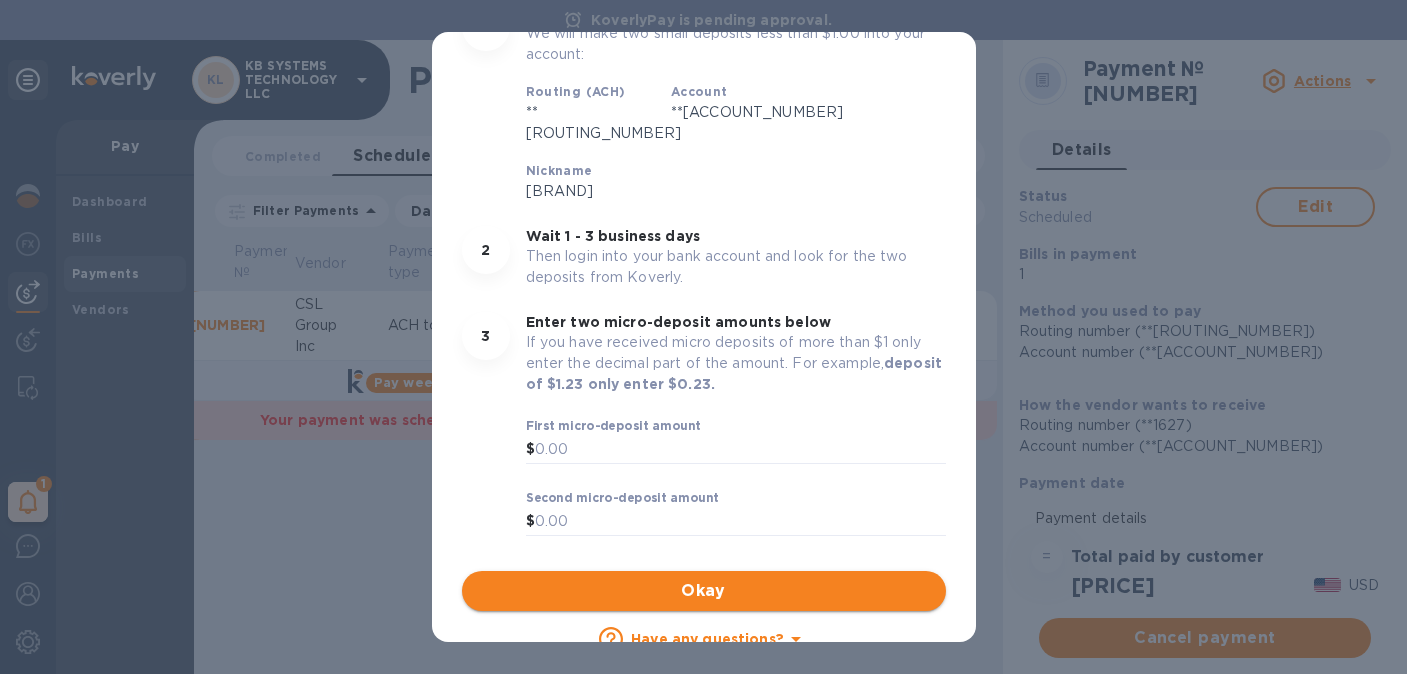 click on "Okay" at bounding box center [704, 591] 